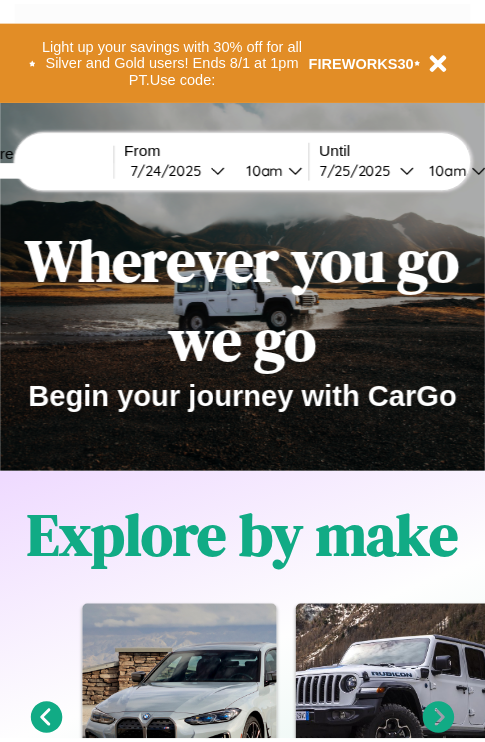 scroll, scrollTop: 0, scrollLeft: 0, axis: both 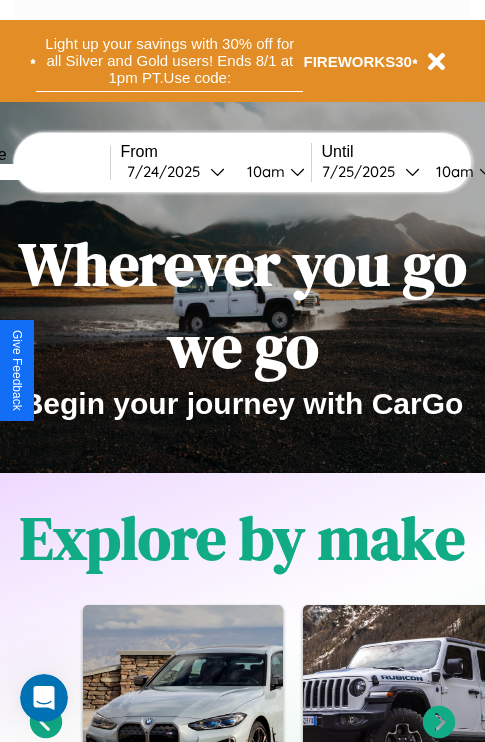 click on "Light up your savings with 30% off for all Silver and Gold users! Ends 8/1 at 1pm PT.  Use code:" at bounding box center (169, 61) 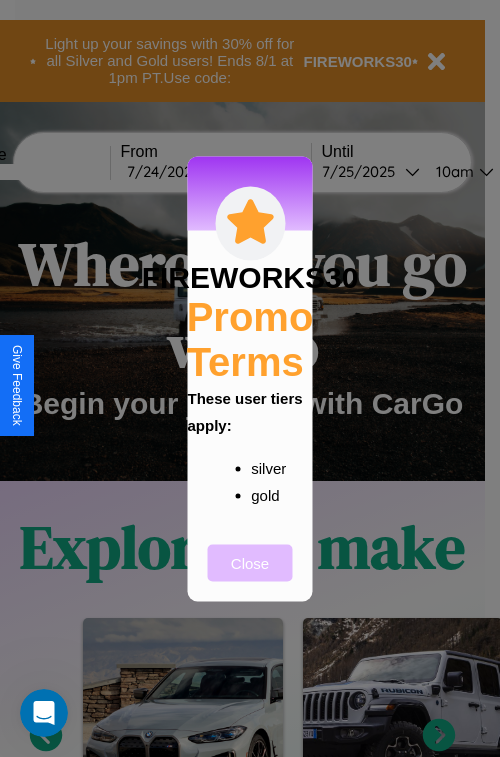 click on "Close" at bounding box center (250, 562) 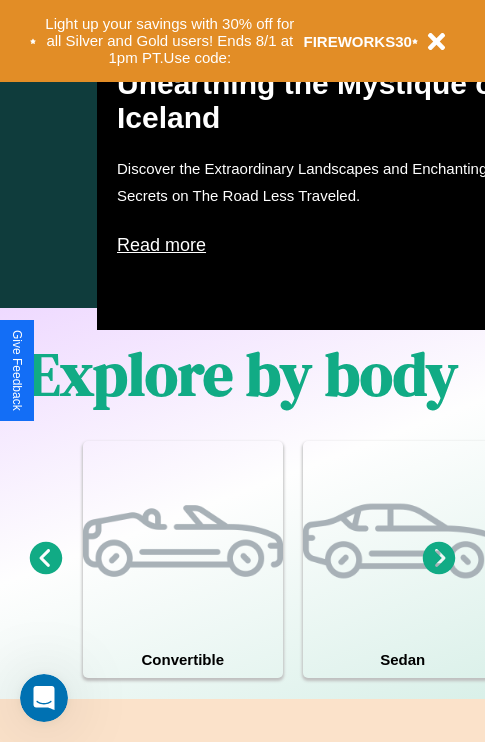 scroll, scrollTop: 1285, scrollLeft: 0, axis: vertical 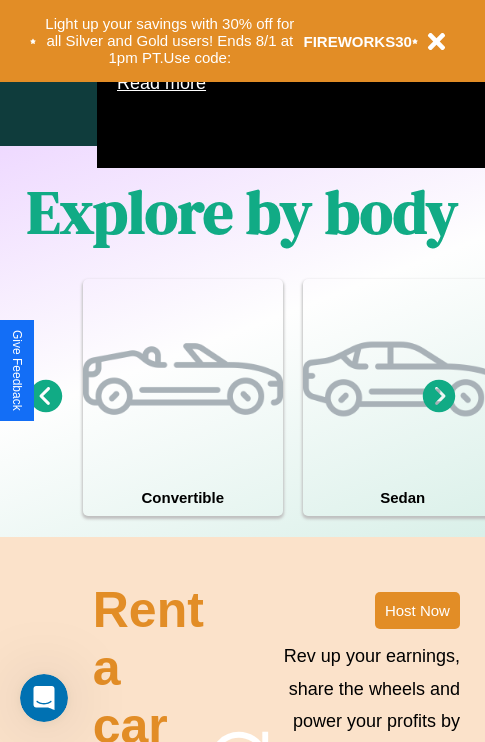 click 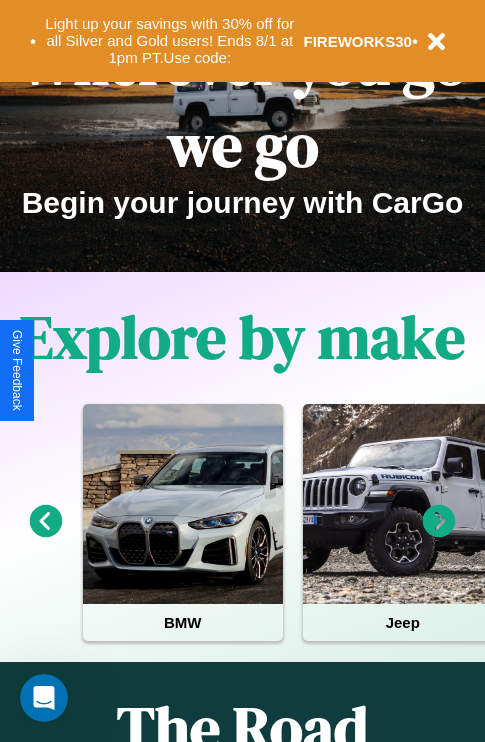 scroll, scrollTop: 0, scrollLeft: 0, axis: both 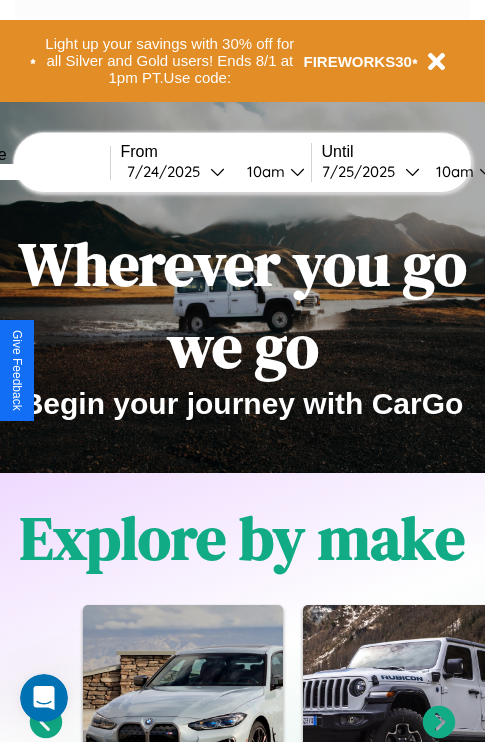 click at bounding box center [35, 172] 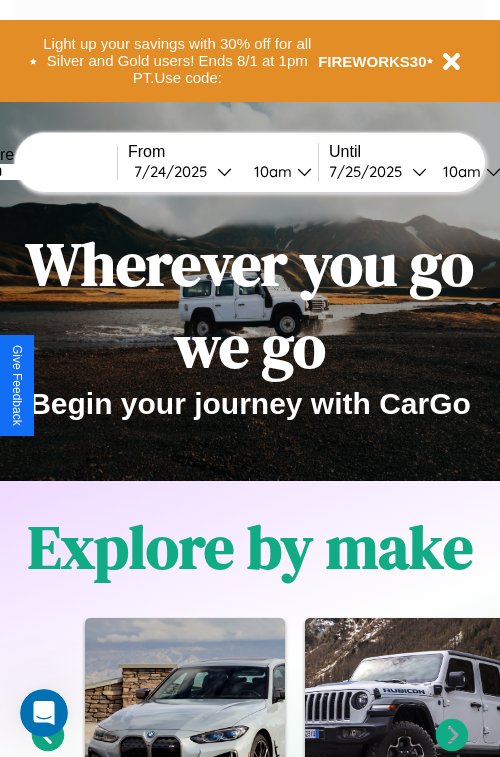 select on "*" 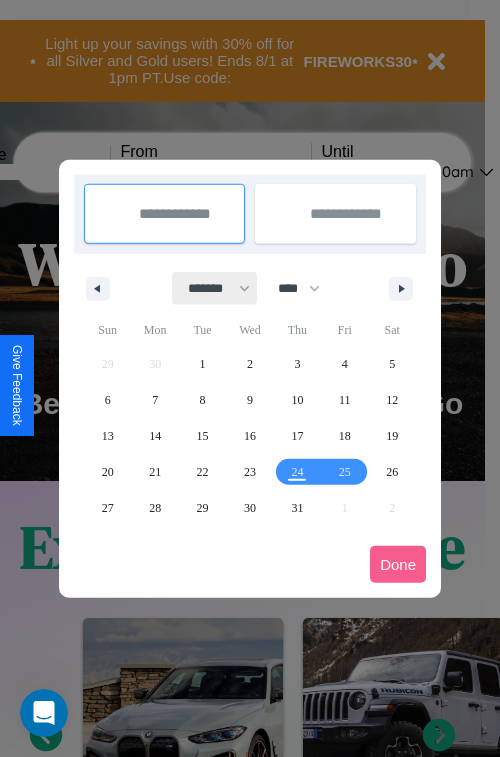 click on "******* ******** ***** ***** *** **** **** ****** ********* ******* ******** ********" at bounding box center (215, 288) 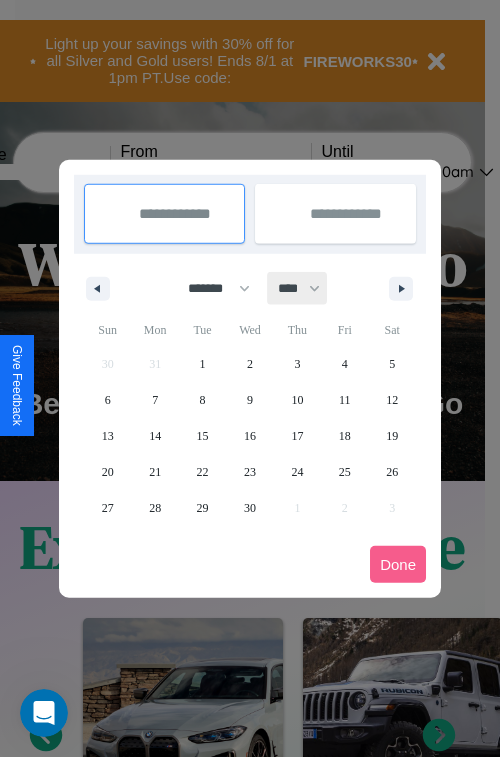click on "**** **** **** **** **** **** **** **** **** **** **** **** **** **** **** **** **** **** **** **** **** **** **** **** **** **** **** **** **** **** **** **** **** **** **** **** **** **** **** **** **** **** **** **** **** **** **** **** **** **** **** **** **** **** **** **** **** **** **** **** **** **** **** **** **** **** **** **** **** **** **** **** **** **** **** **** **** **** **** **** **** **** **** **** **** **** **** **** **** **** **** **** **** **** **** **** **** **** **** **** **** **** **** **** **** **** **** **** **** **** **** **** **** **** **** **** **** **** **** **** ****" at bounding box center [298, 288] 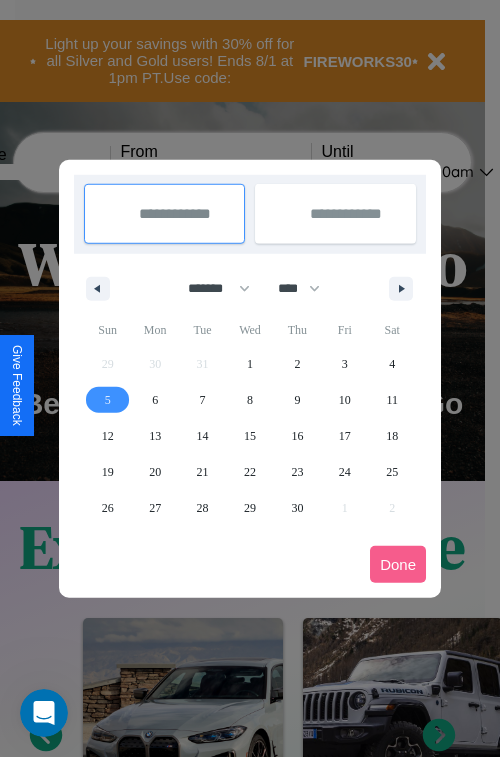 click on "5" at bounding box center [108, 400] 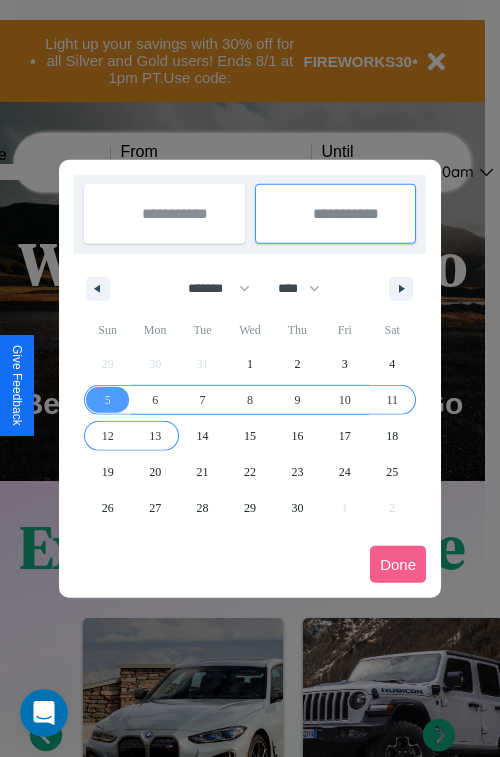 click on "13" at bounding box center [155, 436] 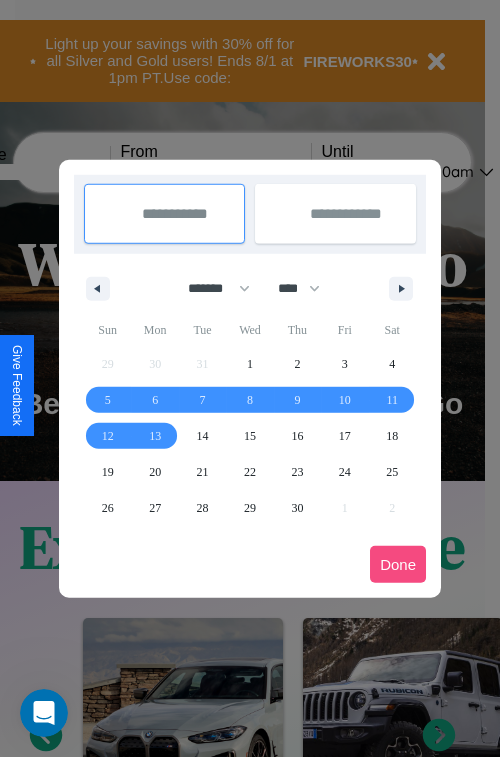 click on "Done" at bounding box center [398, 564] 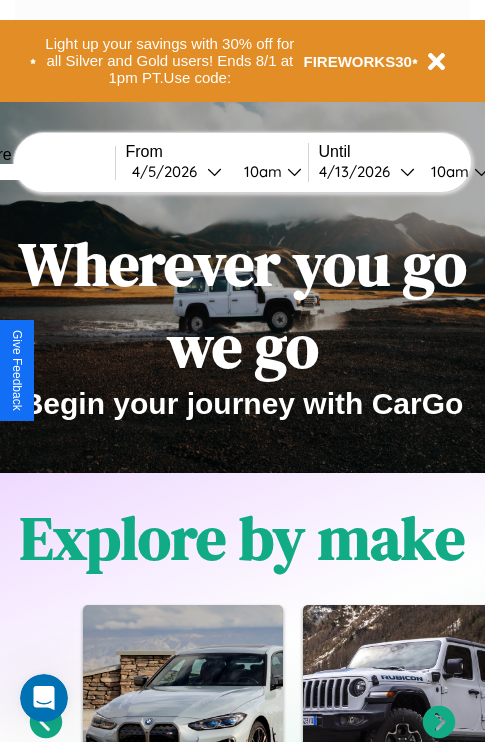 click on "10am" at bounding box center [260, 171] 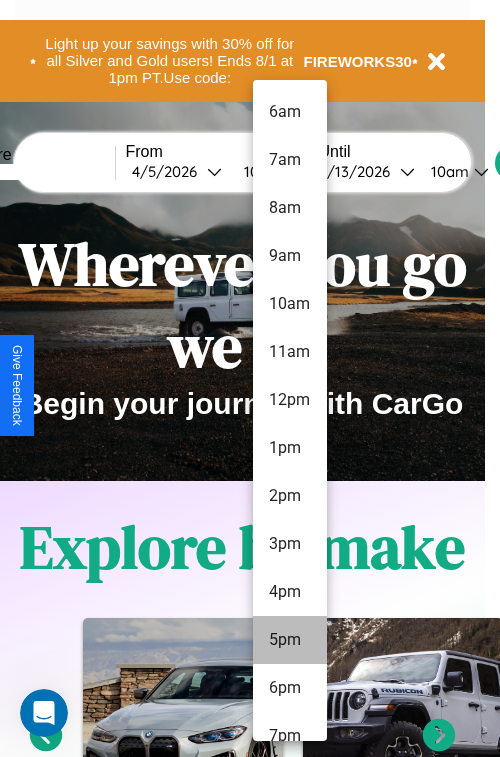 click on "5pm" at bounding box center [290, 640] 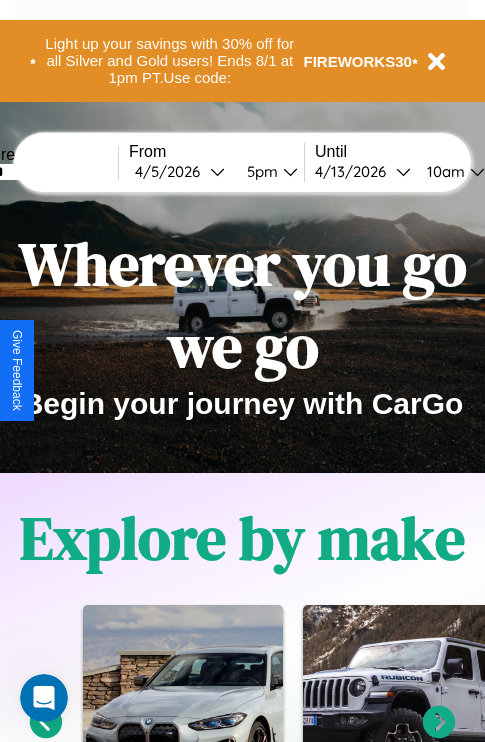 click on "10am" at bounding box center [443, 171] 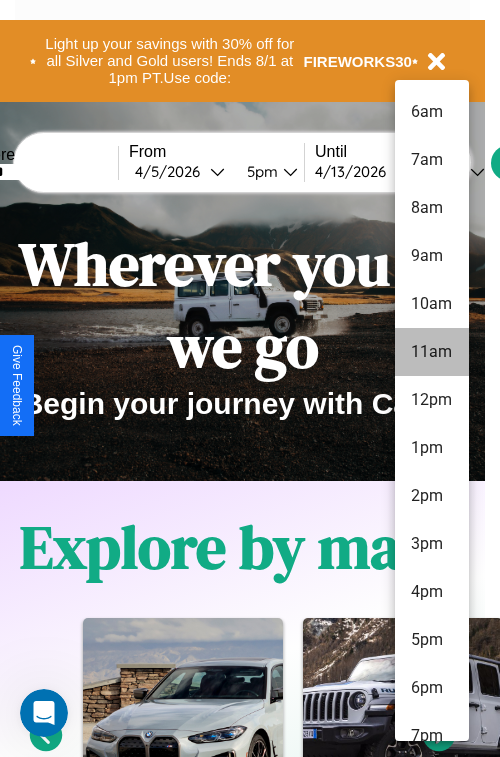 click on "11am" at bounding box center (432, 352) 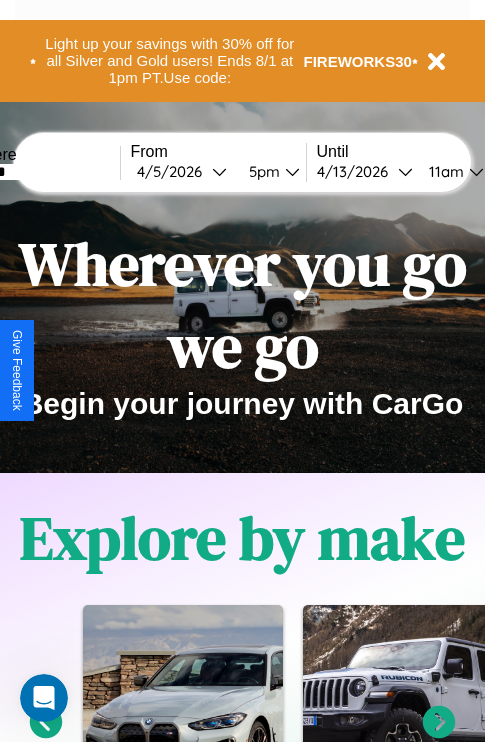 scroll, scrollTop: 0, scrollLeft: 66, axis: horizontal 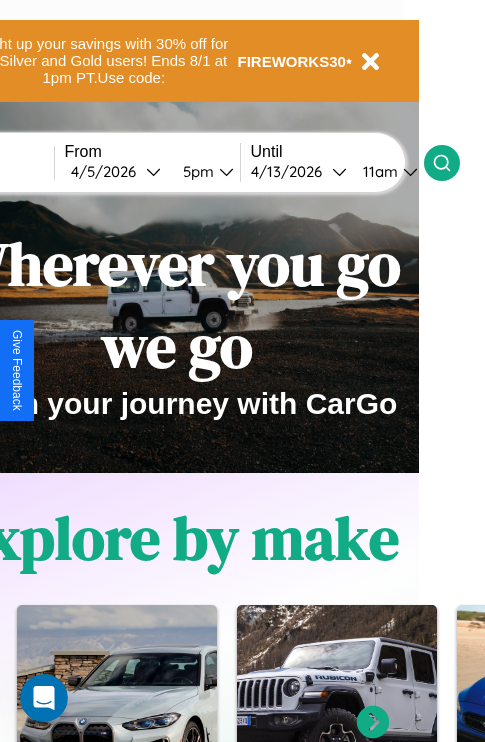 click 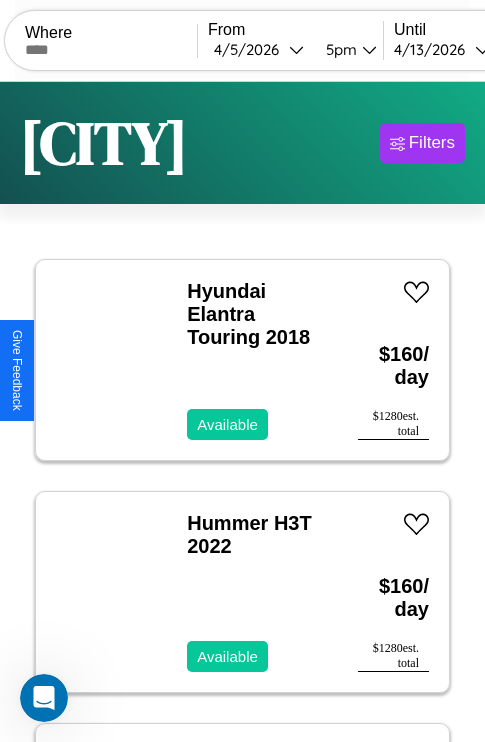scroll, scrollTop: 95, scrollLeft: 0, axis: vertical 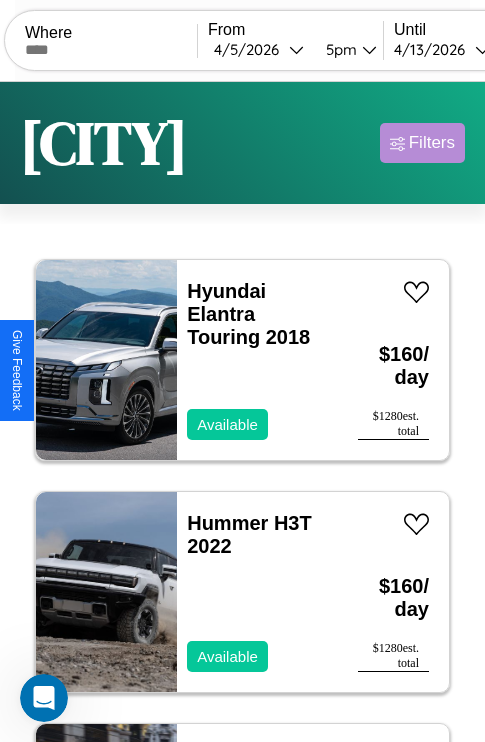 click on "Filters" at bounding box center (432, 143) 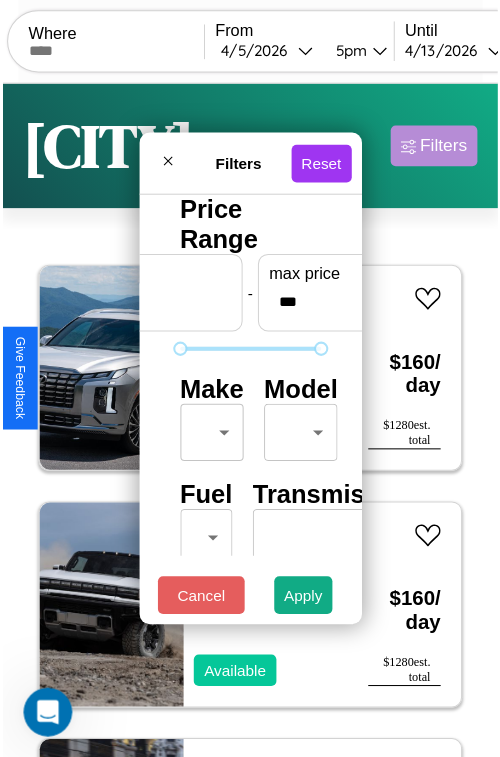 scroll, scrollTop: 59, scrollLeft: 0, axis: vertical 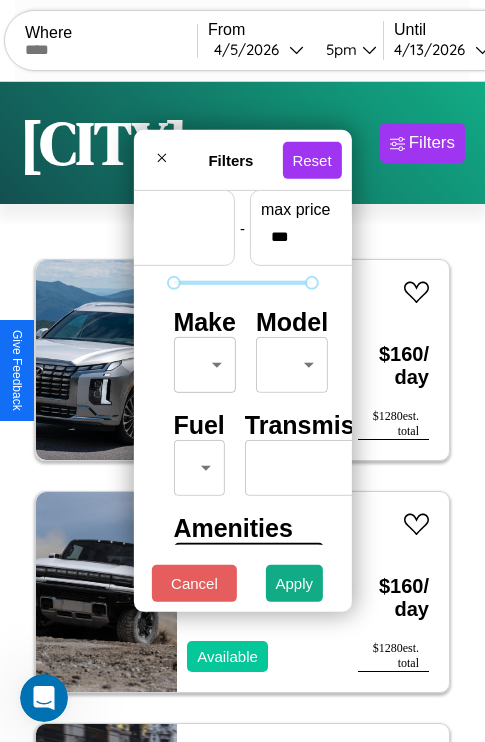 click on "CarGo Where From 4 / 5 / 2026 5pm Until 4 / 13 / 2026 11am Become a Host Login Sign Up Berlin Filters 11  cars in this area These cars can be picked up in this city. Hyundai   Elantra Touring   2018 Available $ 160  / day $ 1280  est. total Hummer   H3T   2022 Available $ 160  / day $ 1280  est. total Lexus   TX   2017 Available $ 200  / day $ 1600  est. total Honda   SXS520 (Pioneer 520)   2016 Unavailable $ 160  / day $ 1280  est. total Lamborghini   Huracan   2021 Available $ 180  / day $ 1440  est. total Ferrari   812 GTS   2022 Unavailable $ 100  / day $ 800  est. total Volkswagen   Golf GTI   2017 Available $ 70  / day $ 560  est. total Mazda   CX-5   2019 Available $ 100  / day $ 800  est. total Ferrari   355 GTS   2023 Available $ 180  / day $ 1440  est. total Toyota   Sienna   2016 Available $ 110  / day $ 880  est. total Hummer   H2   2014 Unavailable $ 120  / day $ 960  est. total Filters Reset Price Range min price *  -  max price *** Make ​ ​ Model ​ ​ Fuel ​ ​ Transmission ​ ​" at bounding box center [242, 412] 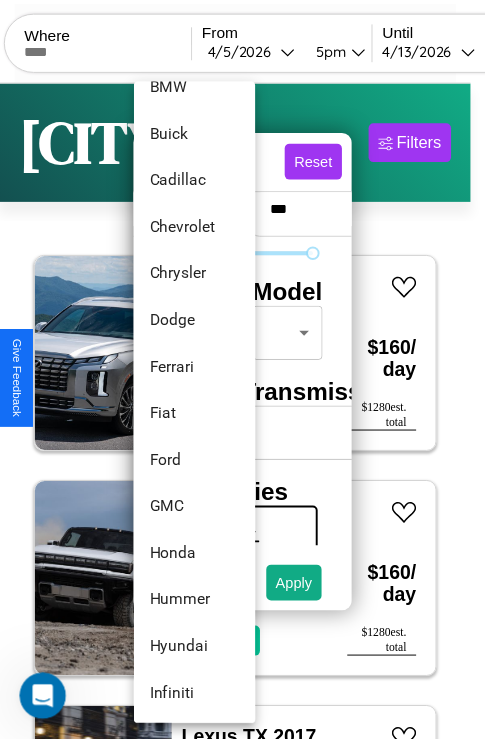 scroll, scrollTop: 470, scrollLeft: 0, axis: vertical 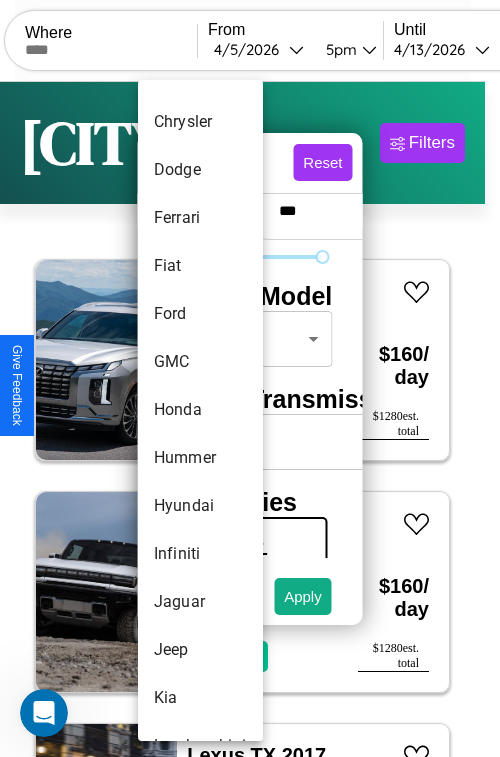 click on "Honda" at bounding box center [200, 410] 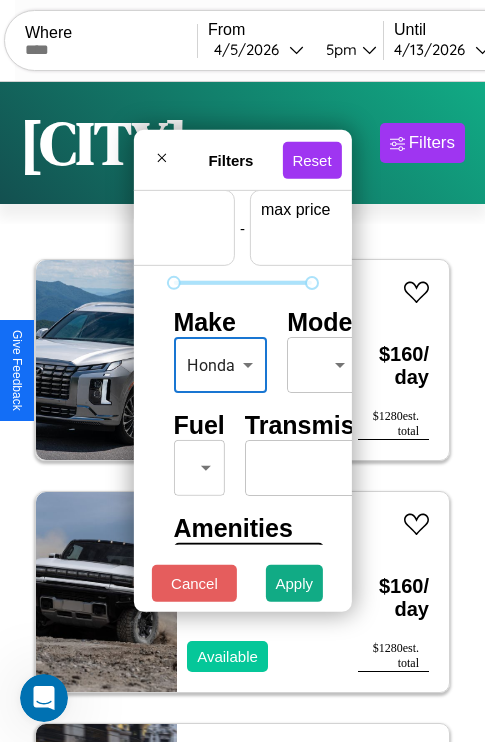 scroll, scrollTop: 59, scrollLeft: 124, axis: both 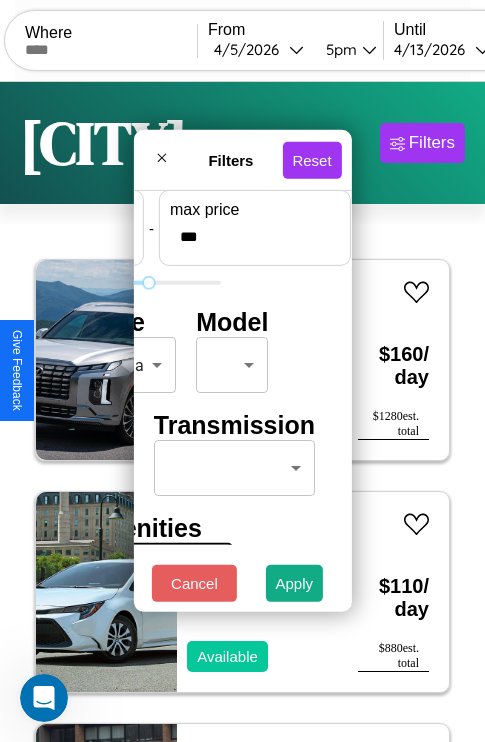 type on "***" 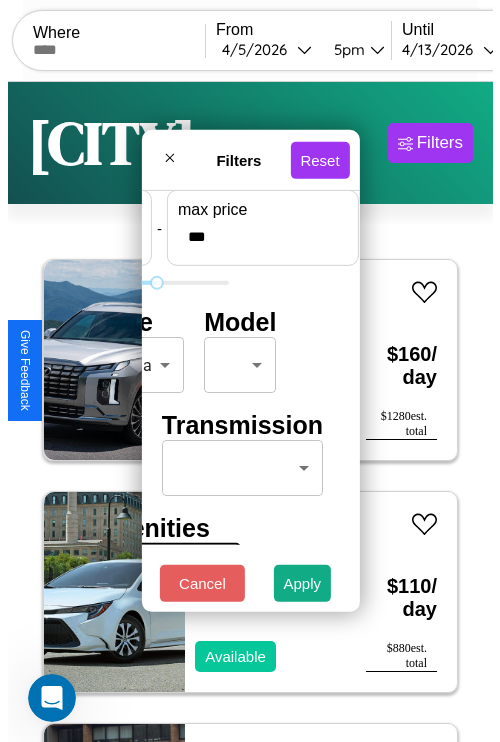 scroll, scrollTop: 59, scrollLeft: 0, axis: vertical 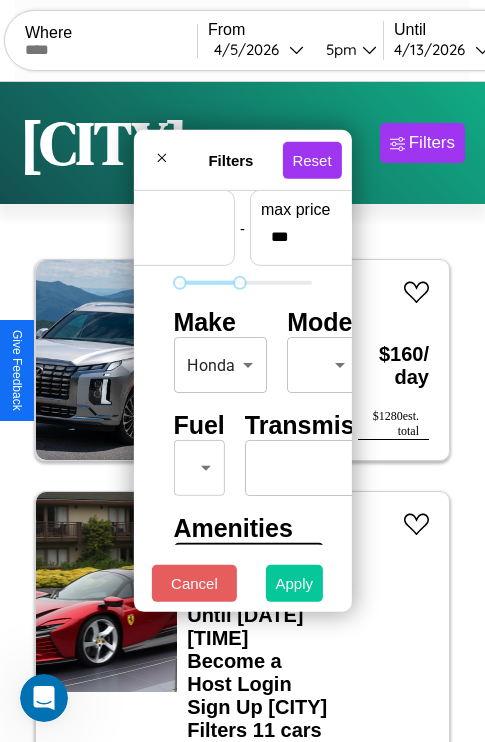 type on "**" 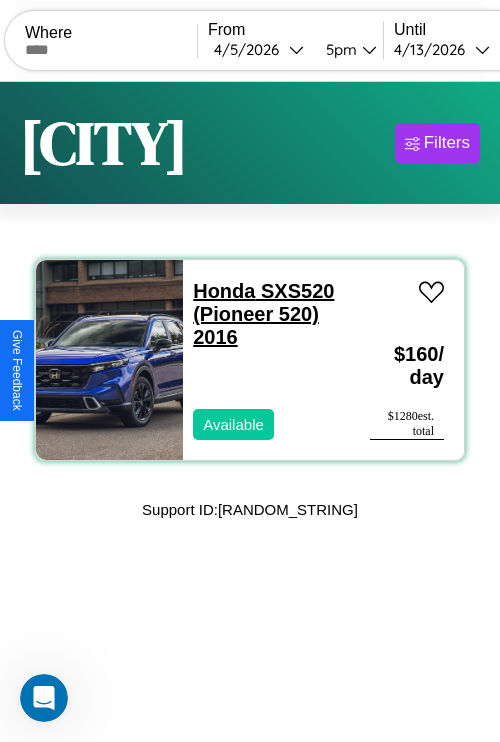 click on "Honda   SXS520 (Pioneer 520)   2016" at bounding box center (263, 314) 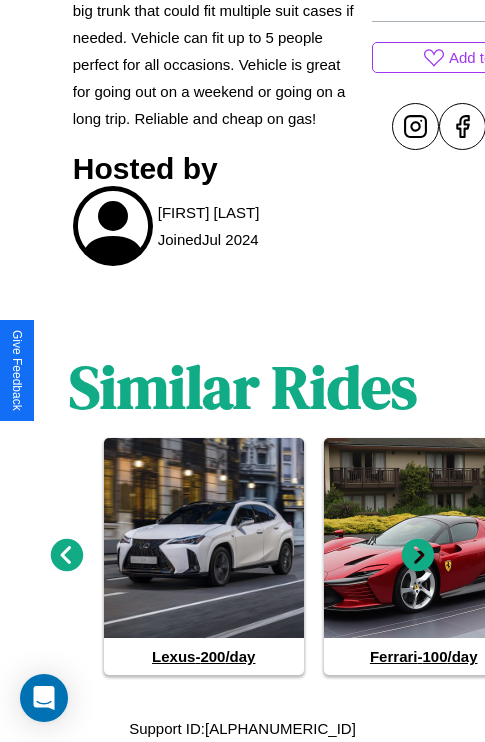 scroll, scrollTop: 998, scrollLeft: 0, axis: vertical 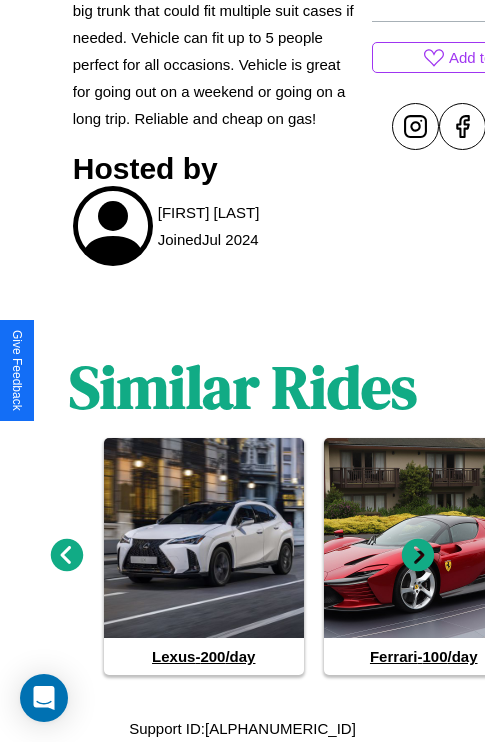 click 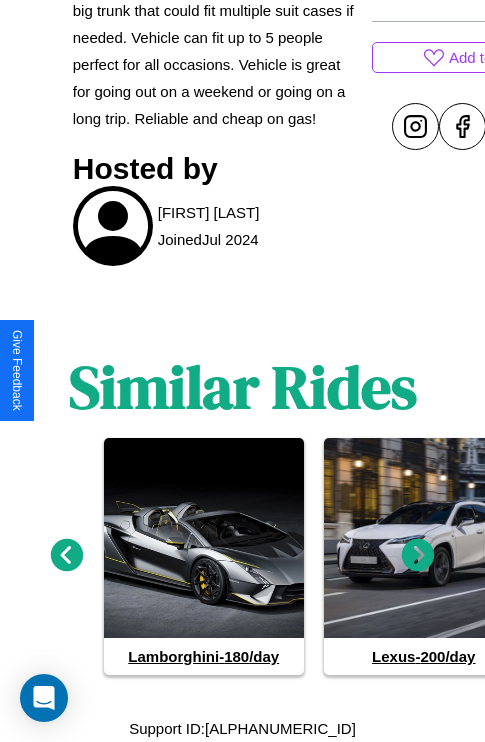 click 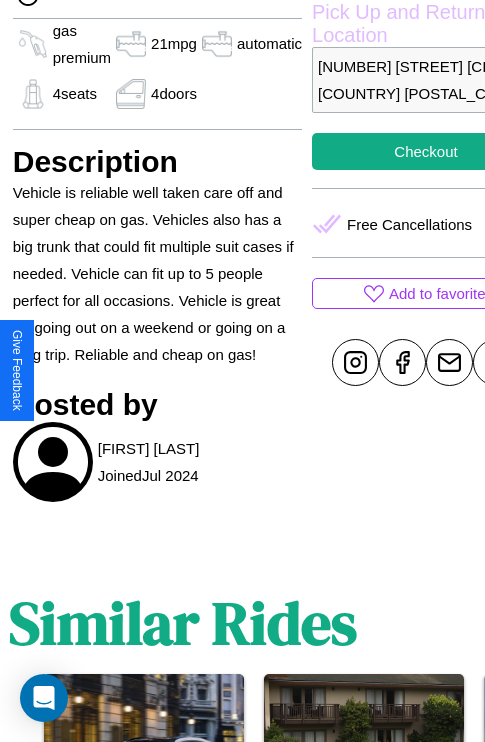 scroll, scrollTop: 498, scrollLeft: 107, axis: both 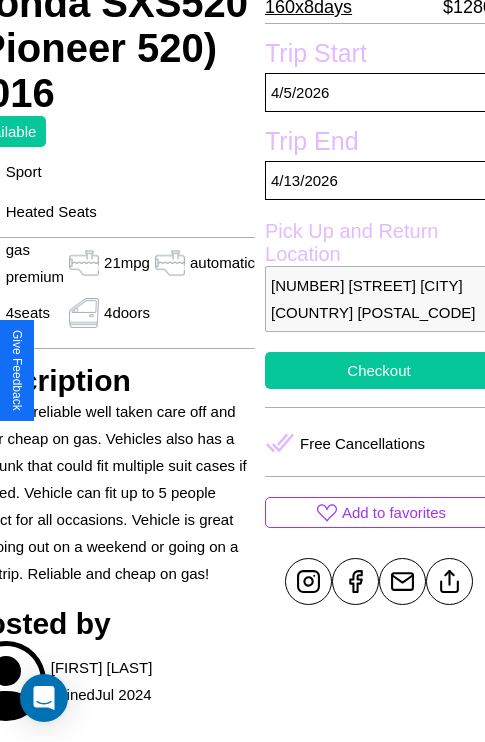 click on "Checkout" at bounding box center (379, 370) 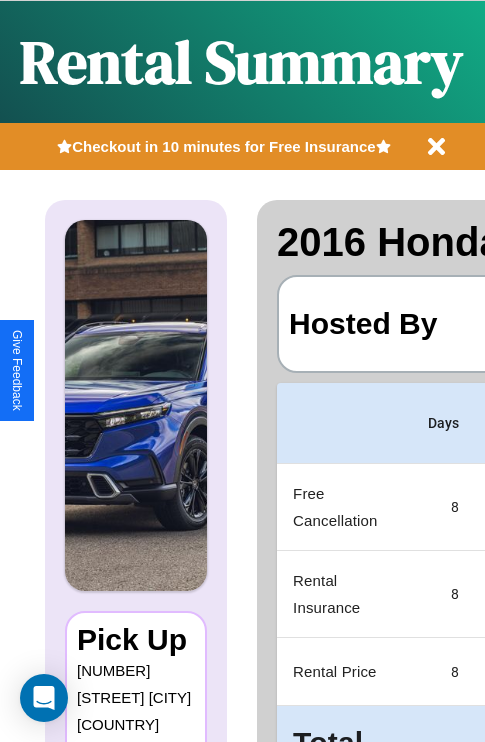 scroll, scrollTop: 0, scrollLeft: 387, axis: horizontal 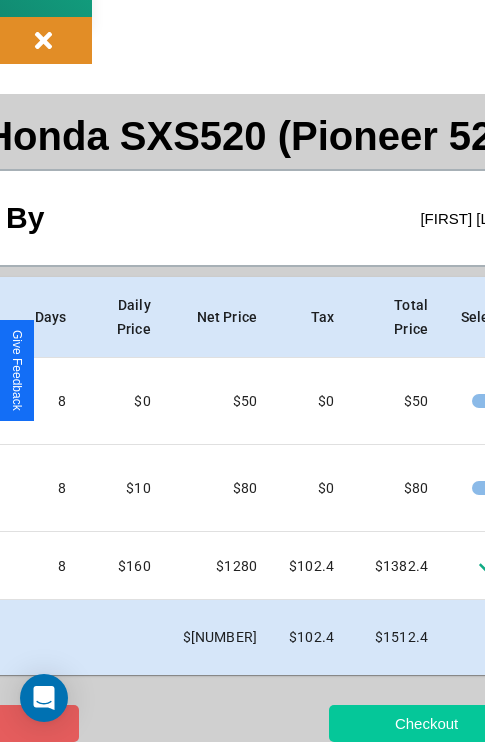 click on "Checkout" at bounding box center [426, 723] 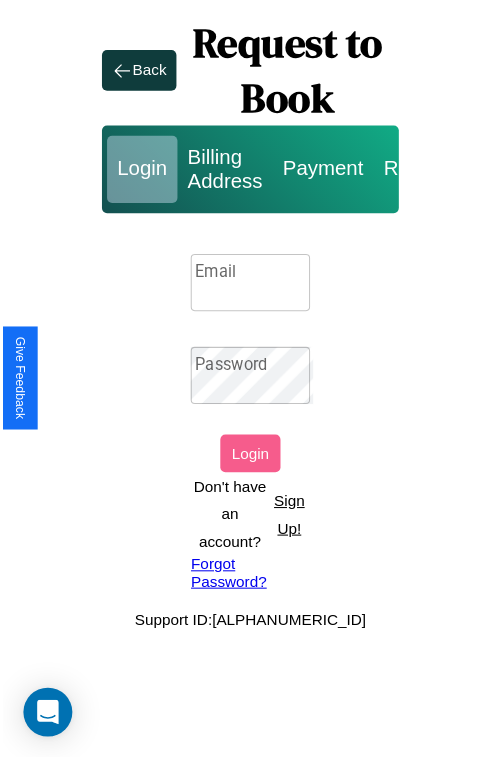 scroll, scrollTop: 0, scrollLeft: 0, axis: both 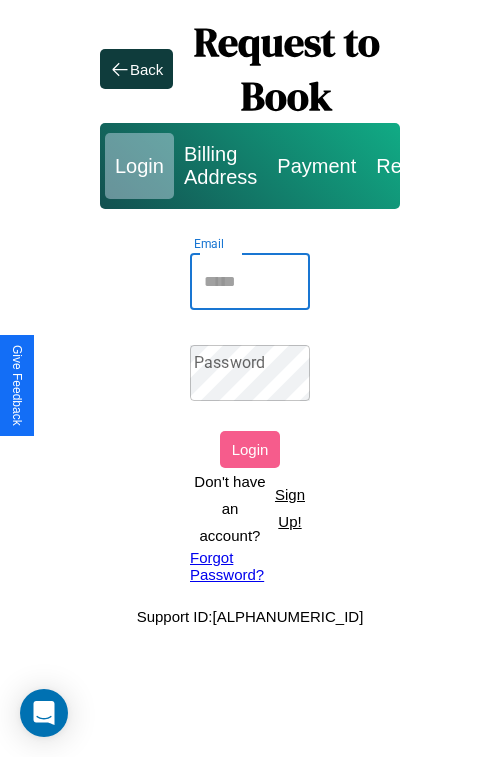 click on "Email" at bounding box center (250, 282) 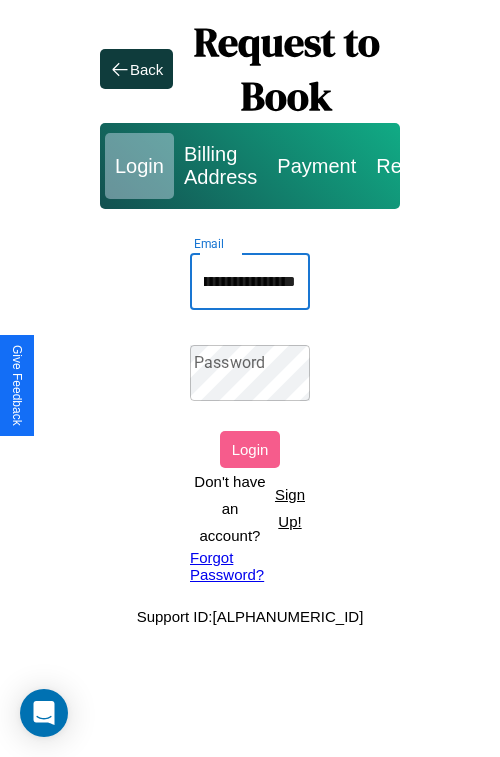scroll, scrollTop: 0, scrollLeft: 71, axis: horizontal 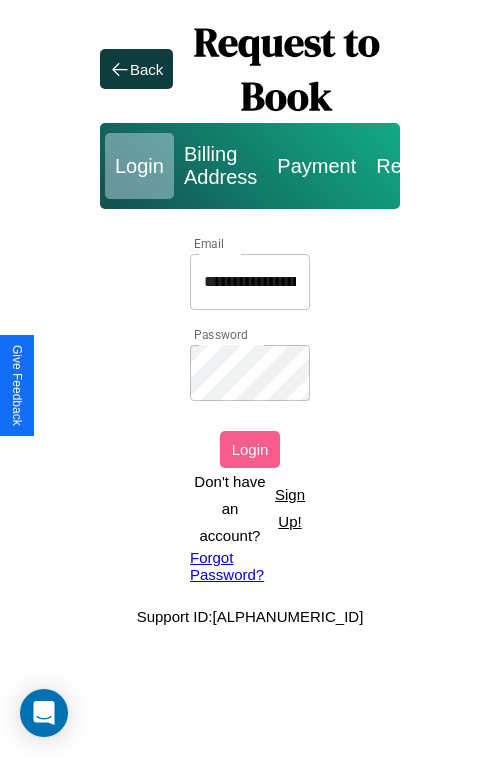 click on "Login" at bounding box center [250, 449] 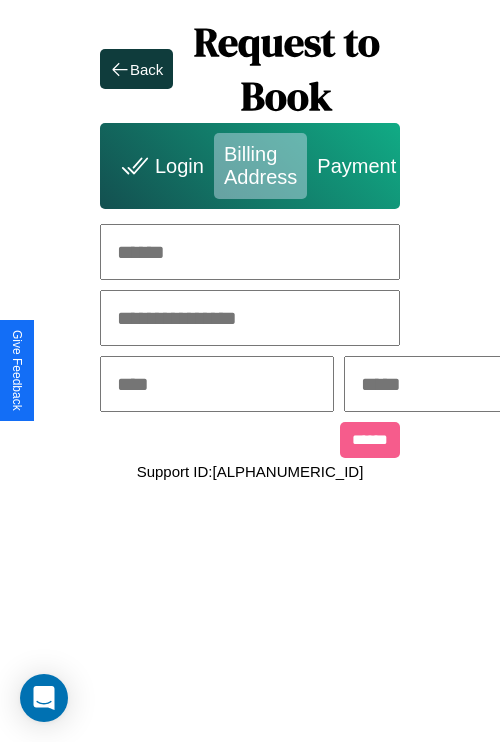 click at bounding box center (250, 252) 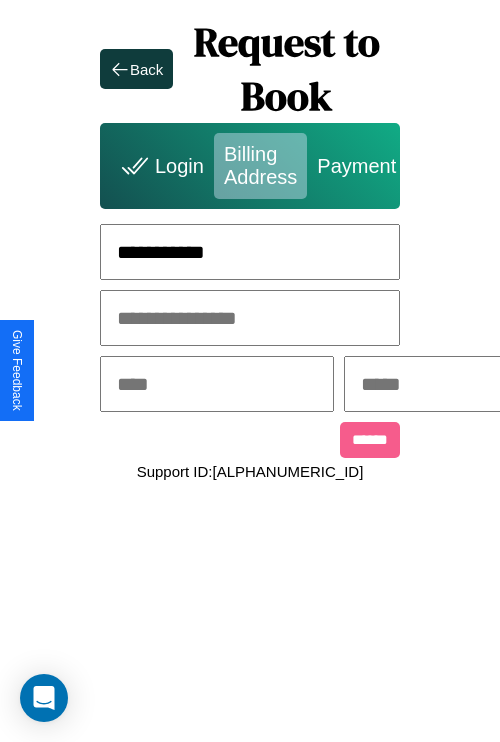 type on "**********" 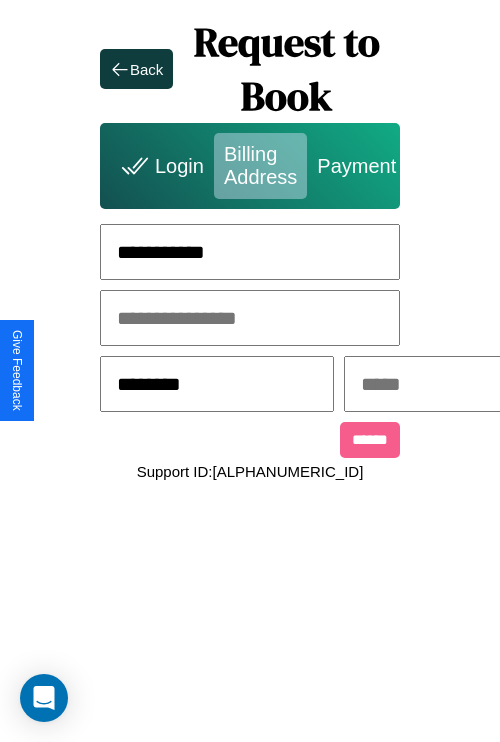 type on "********" 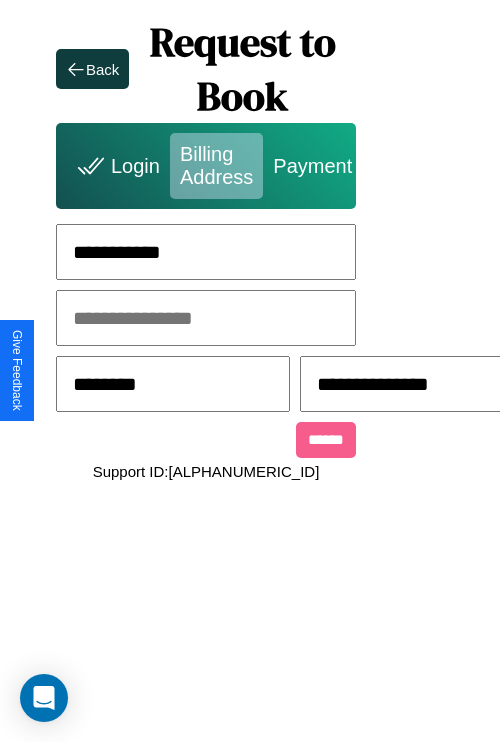 scroll, scrollTop: 0, scrollLeft: 517, axis: horizontal 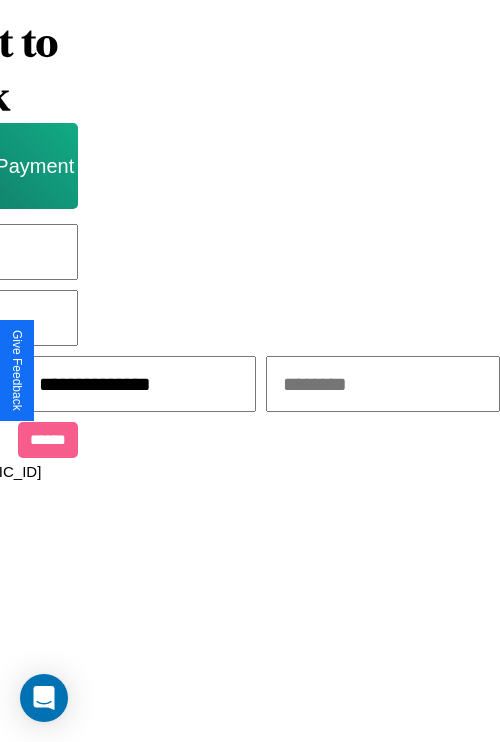 type on "[MASKED_DATA]" 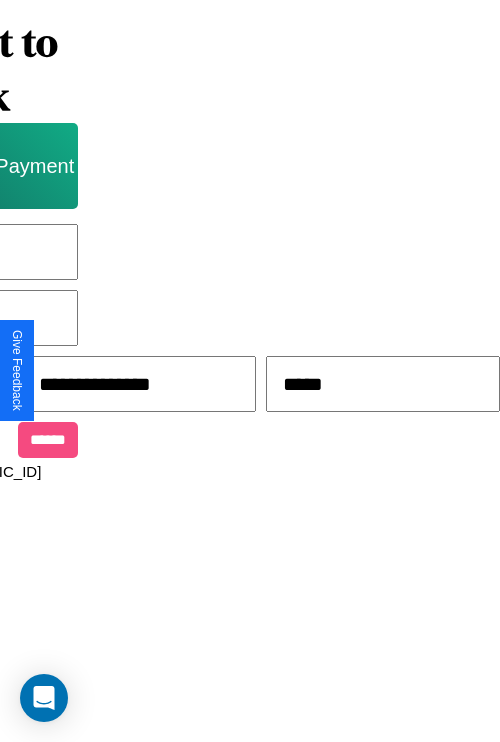 type on "*****" 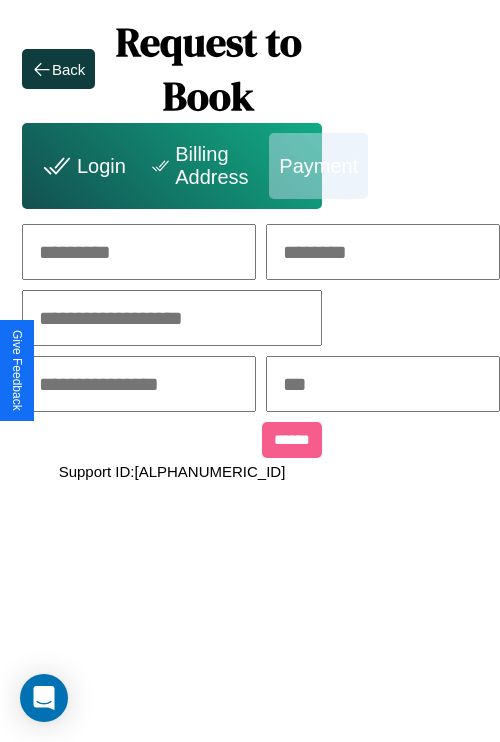 scroll, scrollTop: 0, scrollLeft: 208, axis: horizontal 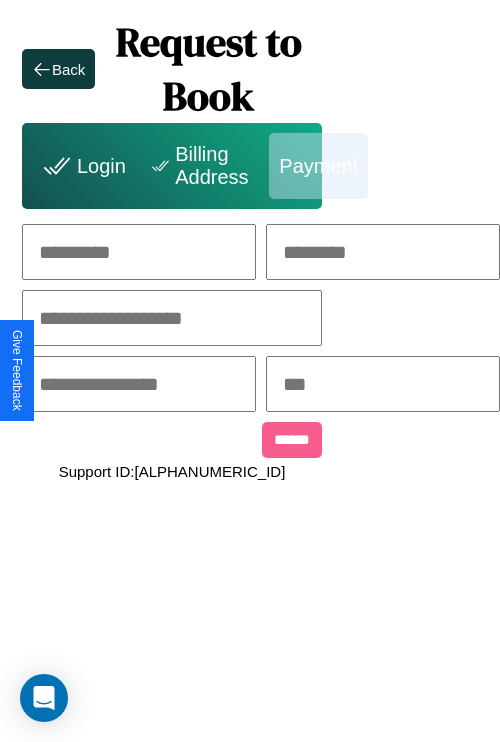 click at bounding box center [139, 252] 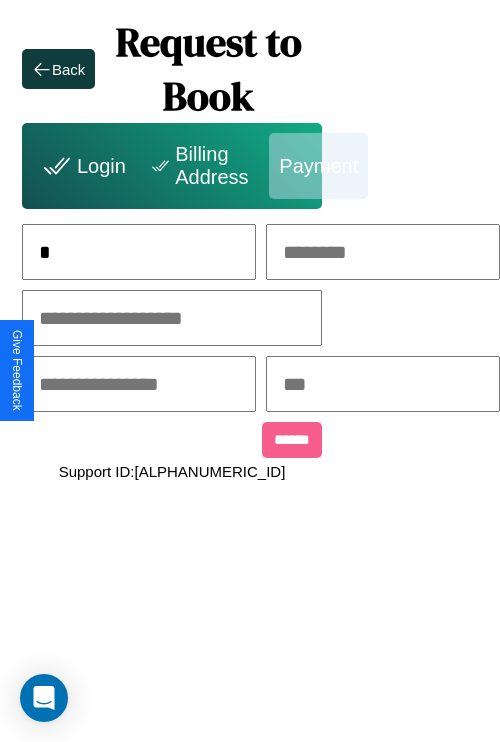scroll, scrollTop: 0, scrollLeft: 131, axis: horizontal 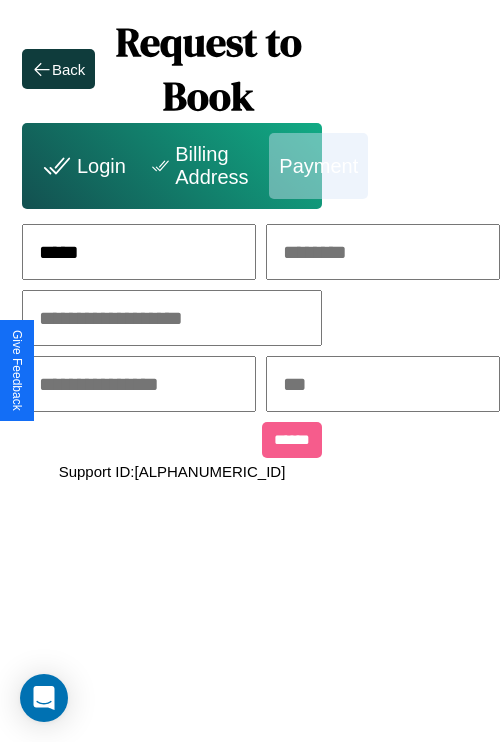 type on "*****" 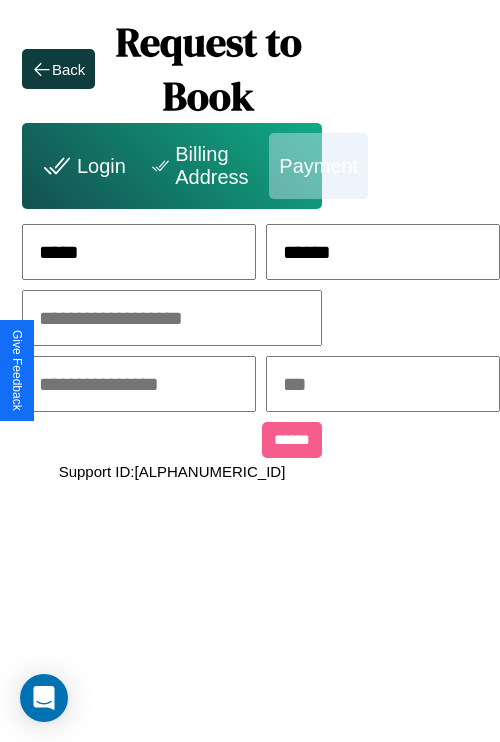 type on "******" 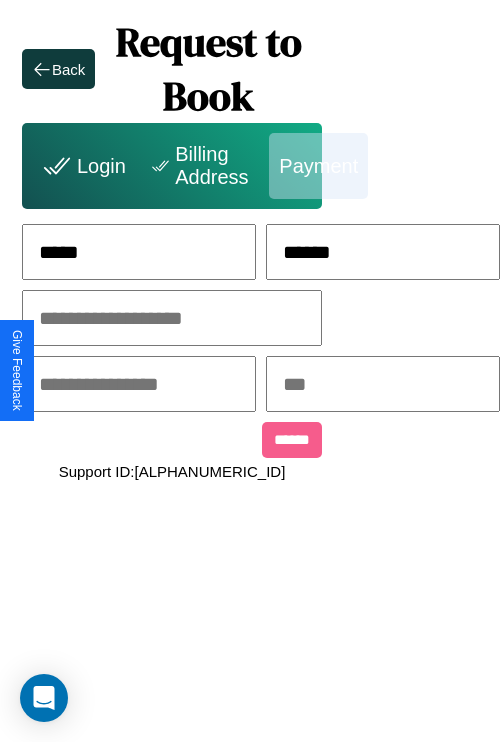 click at bounding box center [172, 318] 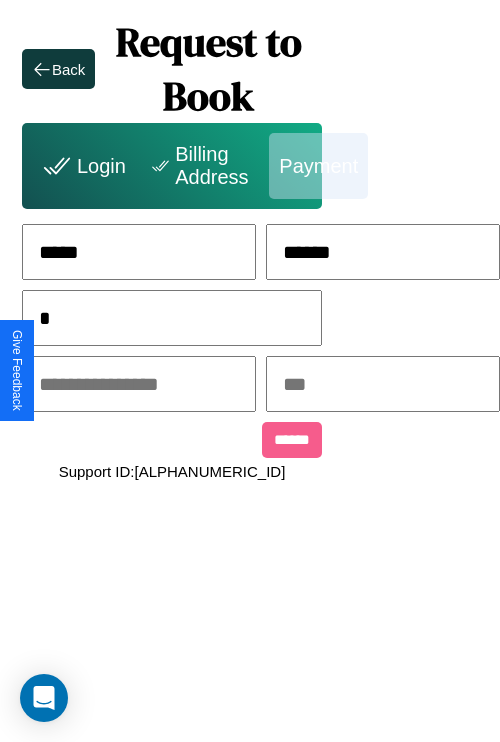 scroll, scrollTop: 0, scrollLeft: 128, axis: horizontal 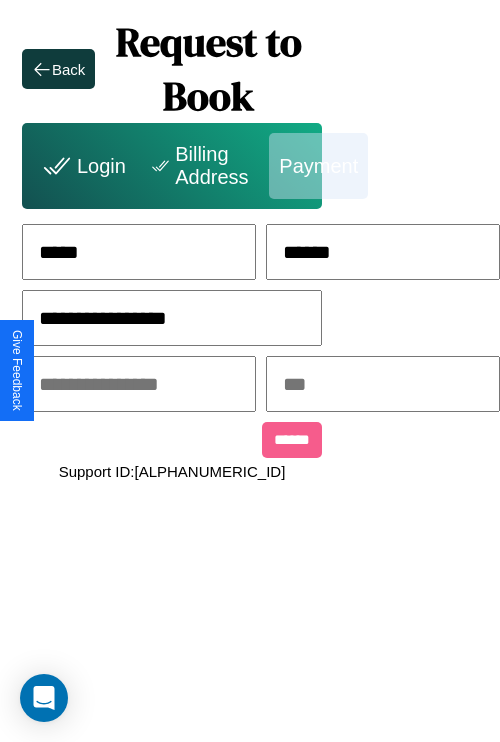 type on "**********" 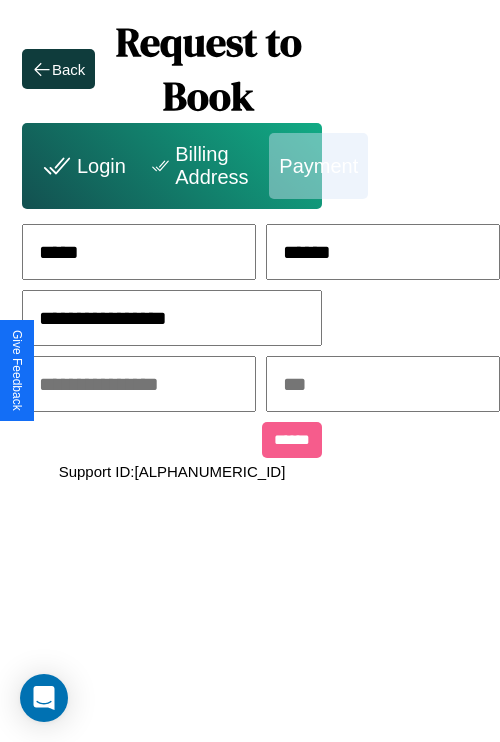 click at bounding box center [139, 384] 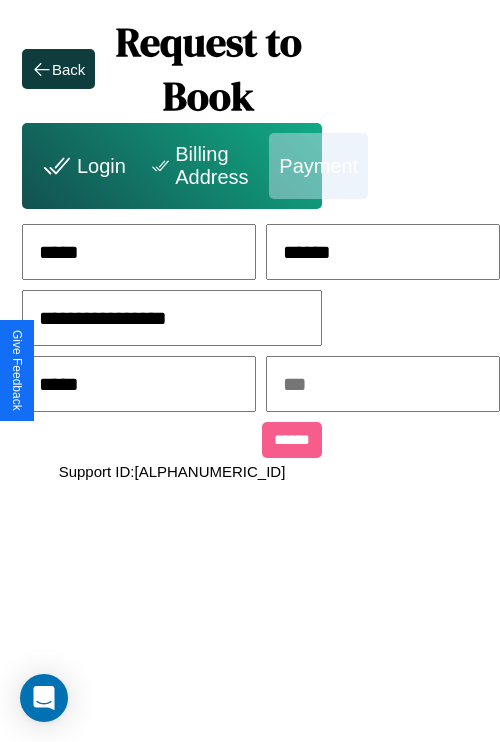 type on "*****" 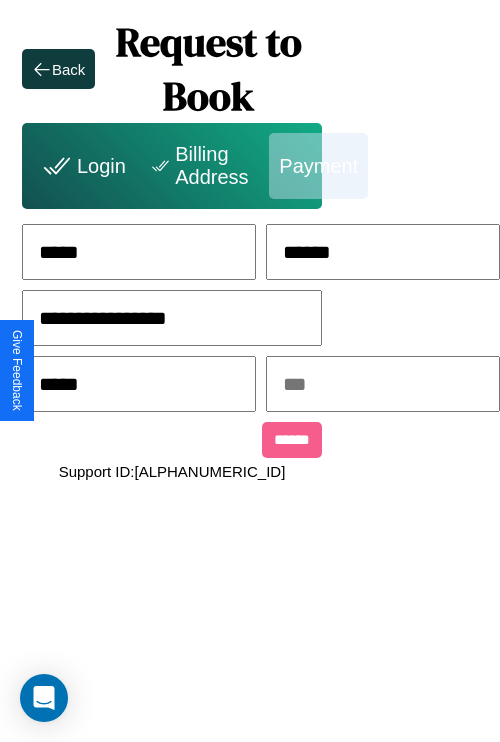click at bounding box center [383, 384] 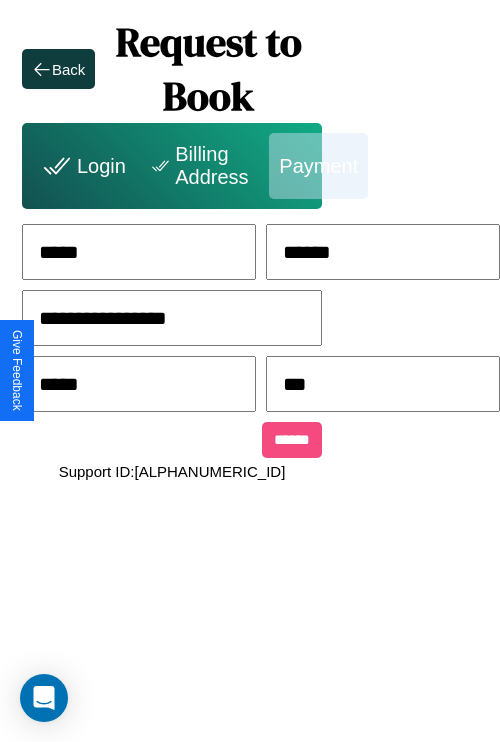 type on "***" 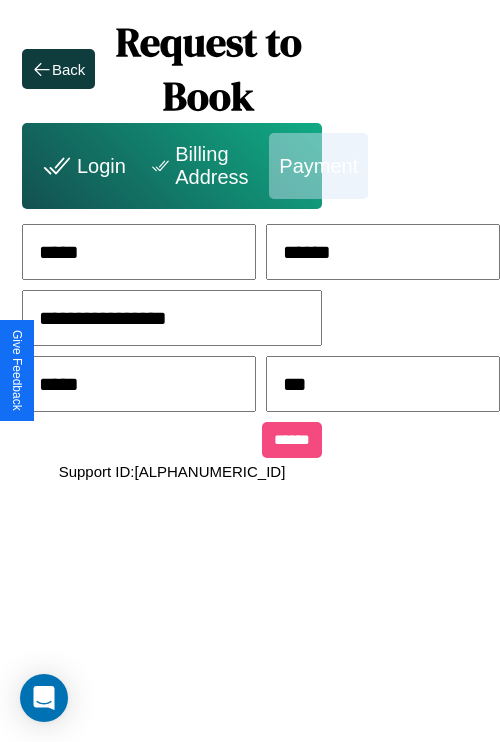 click on "******" at bounding box center (292, 440) 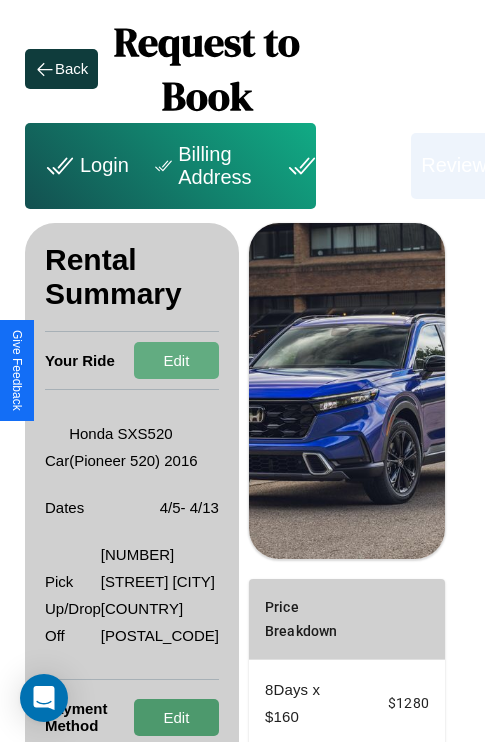 scroll, scrollTop: 65, scrollLeft: 72, axis: both 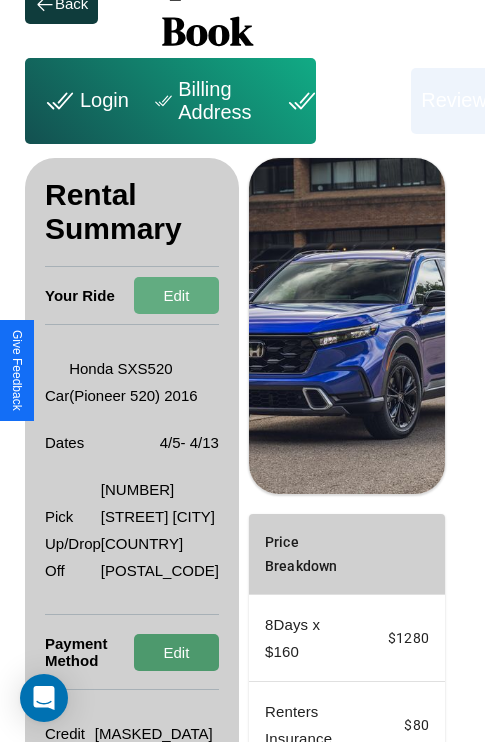 click on "Edit" at bounding box center [176, 652] 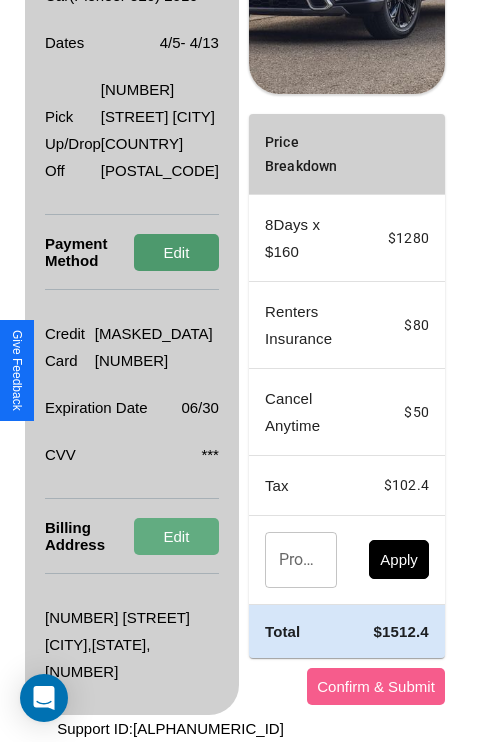 scroll, scrollTop: 536, scrollLeft: 72, axis: both 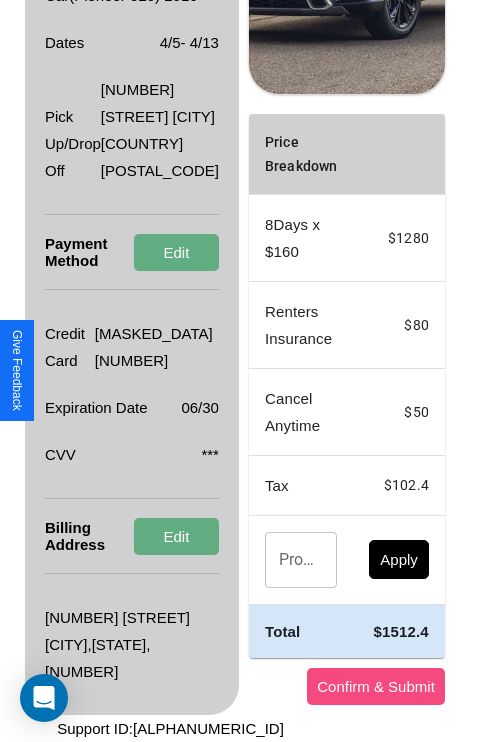 click on "Confirm & Submit" at bounding box center [376, 686] 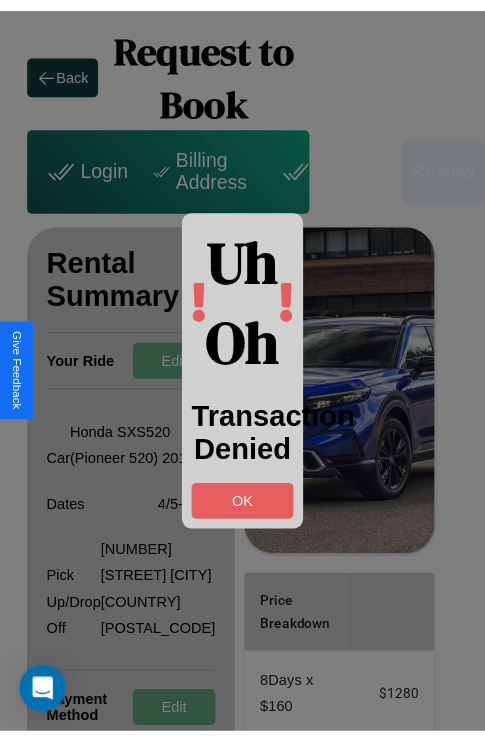 scroll, scrollTop: 0, scrollLeft: 69, axis: horizontal 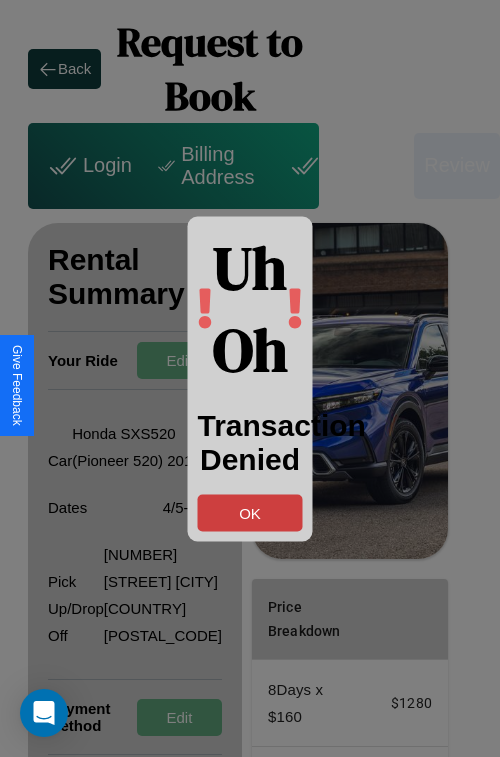 click on "OK" at bounding box center (250, 512) 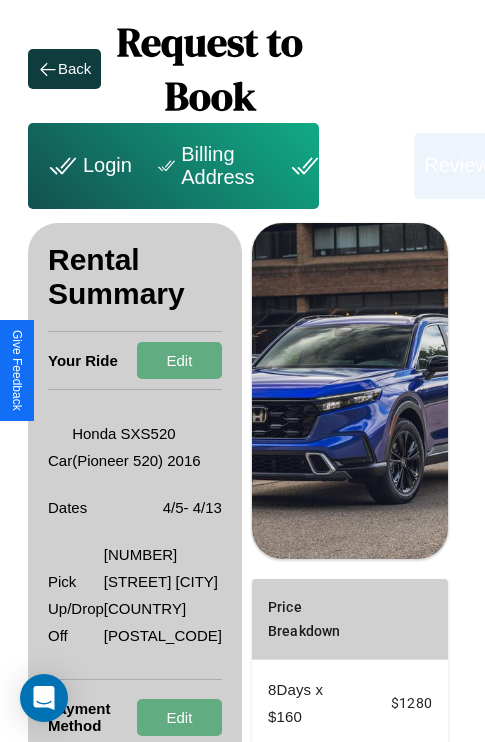 click on "Payment" at bounding box center [344, 166] 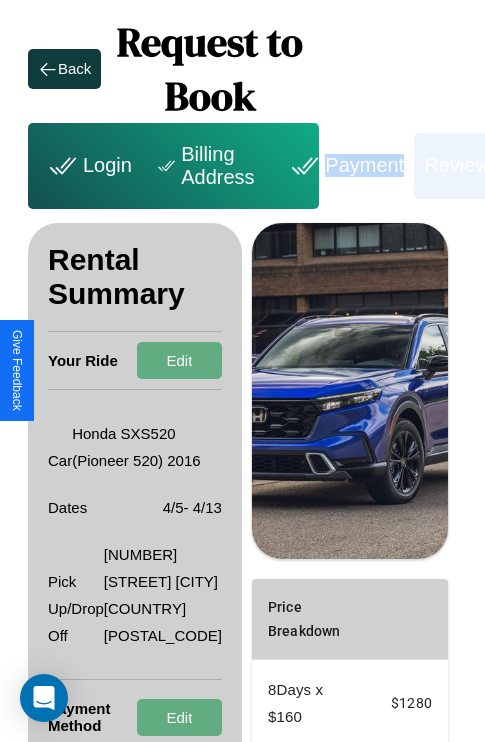 click on "Payment" at bounding box center [344, 166] 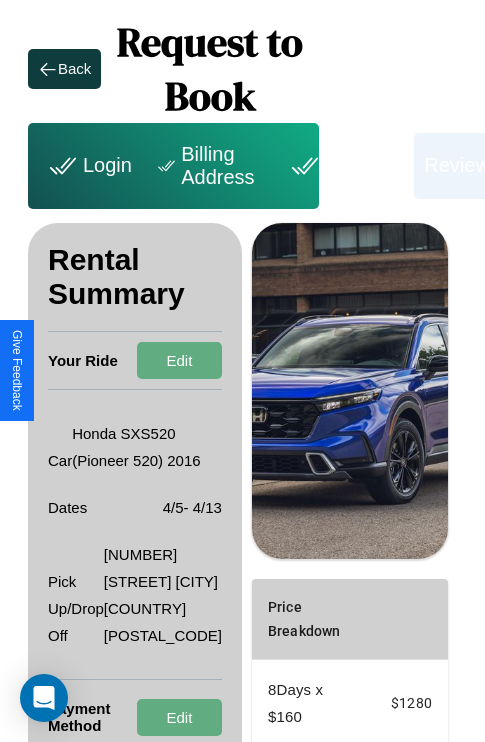click on "Payment" at bounding box center (344, 166) 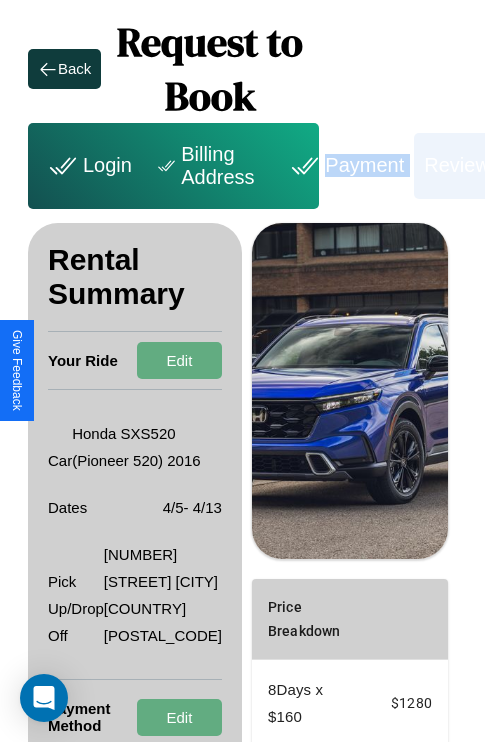 click on "Payment" at bounding box center (344, 166) 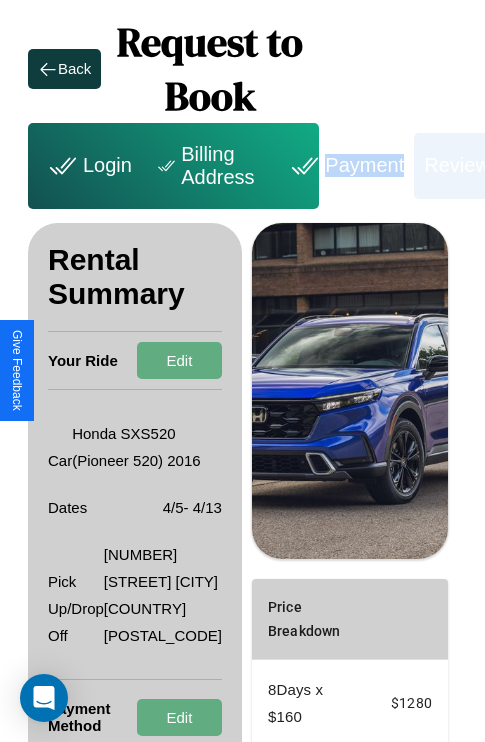 click on "Payment" at bounding box center [344, 166] 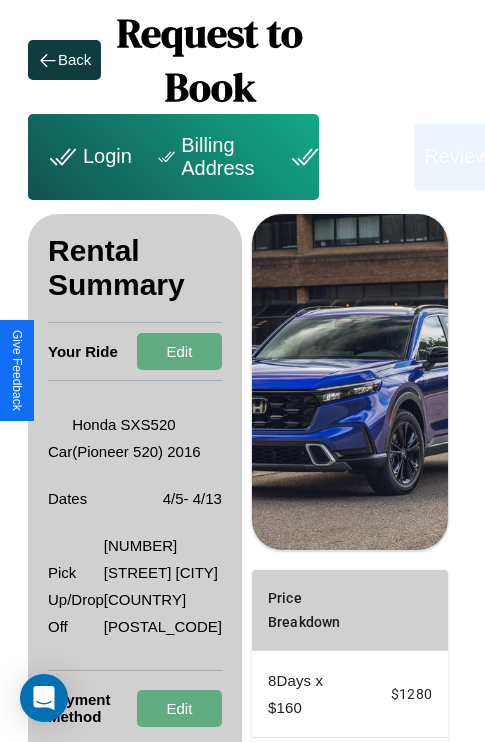 scroll, scrollTop: 0, scrollLeft: 69, axis: horizontal 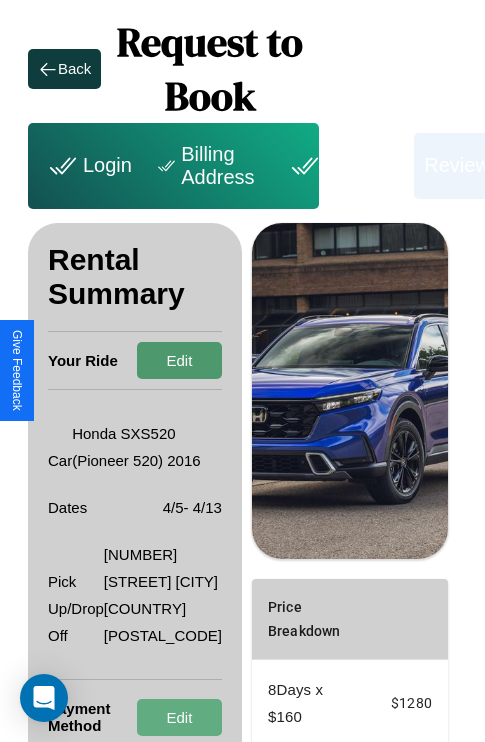 click on "Edit" at bounding box center [179, 360] 